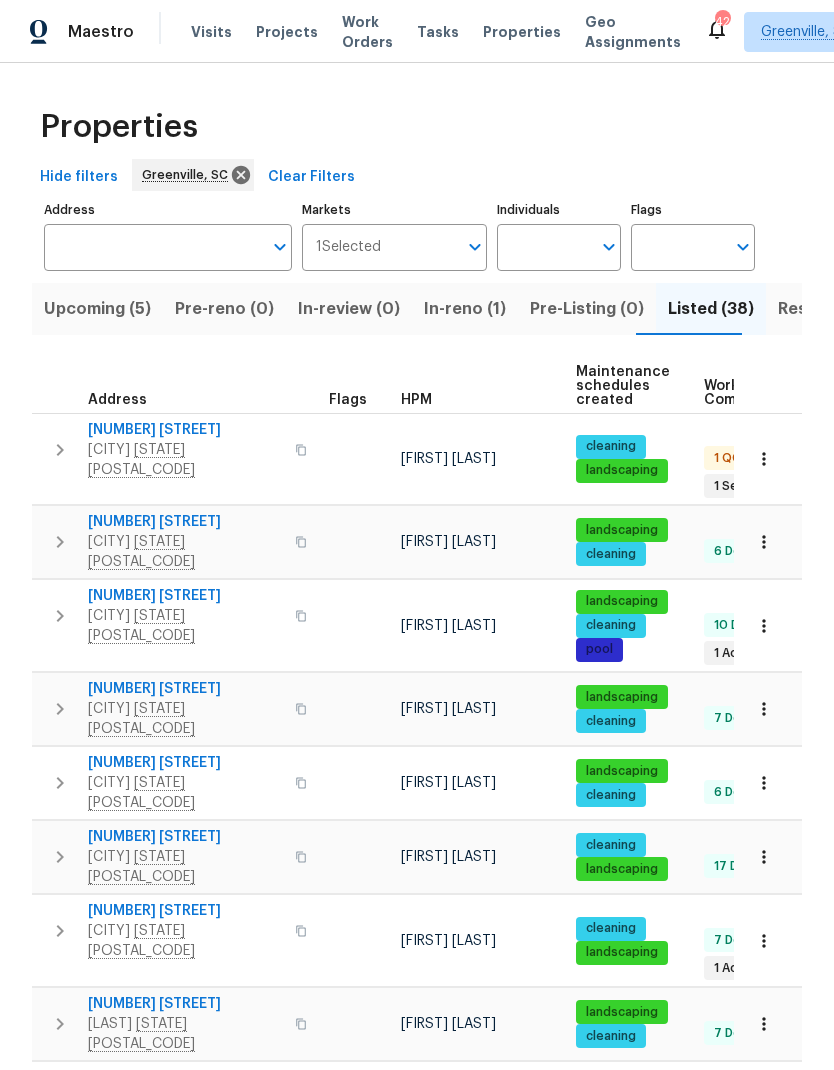 scroll, scrollTop: 0, scrollLeft: 0, axis: both 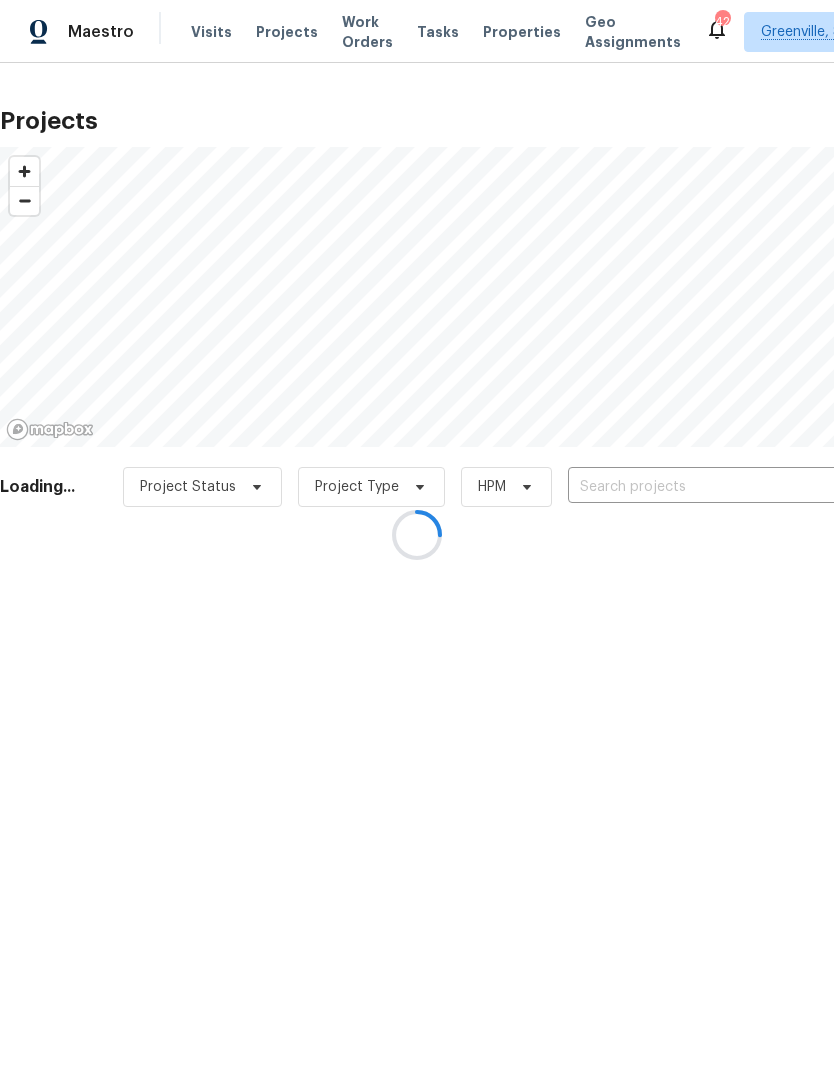 click at bounding box center (417, 535) 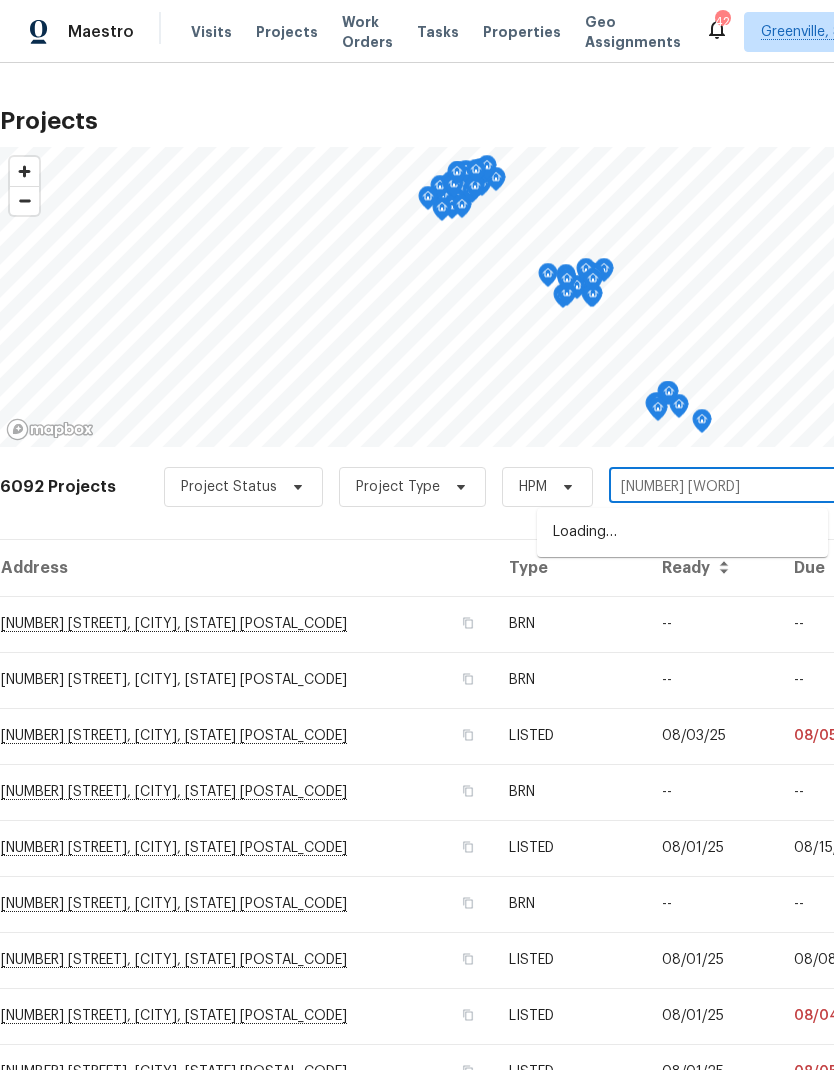 type on "[NUMBER] [WORD]" 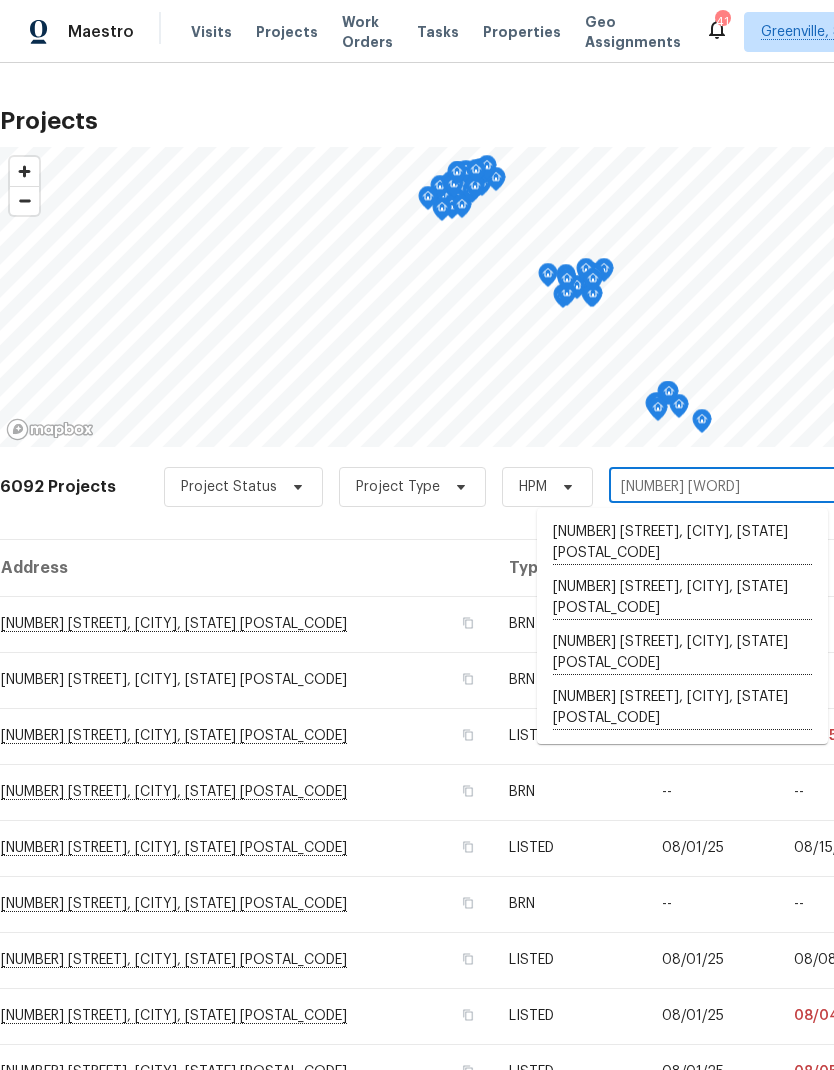 click on "[NUMBER] [STREET], [CITY], [STATE] [POSTAL_CODE]" at bounding box center [682, 708] 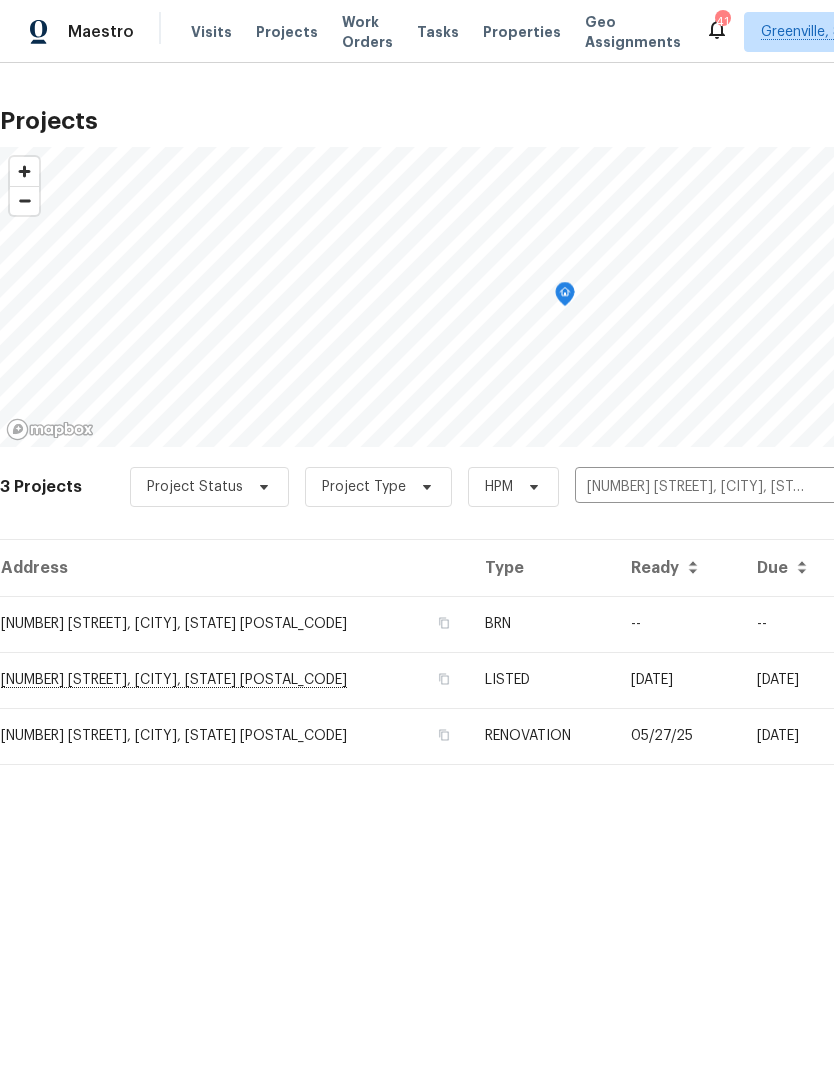 click on "[NUMBER] [STREET], [CITY], [STATE] [POSTAL_CODE]" at bounding box center (234, 624) 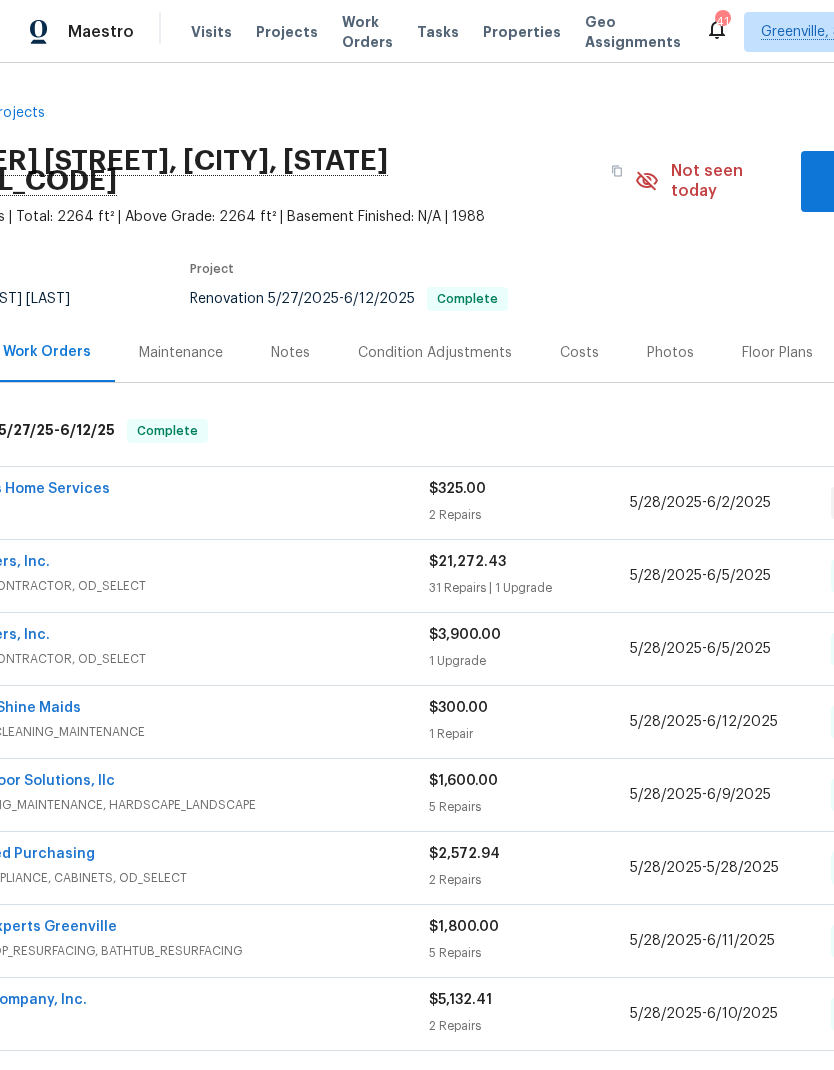 scroll, scrollTop: 0, scrollLeft: 102, axis: horizontal 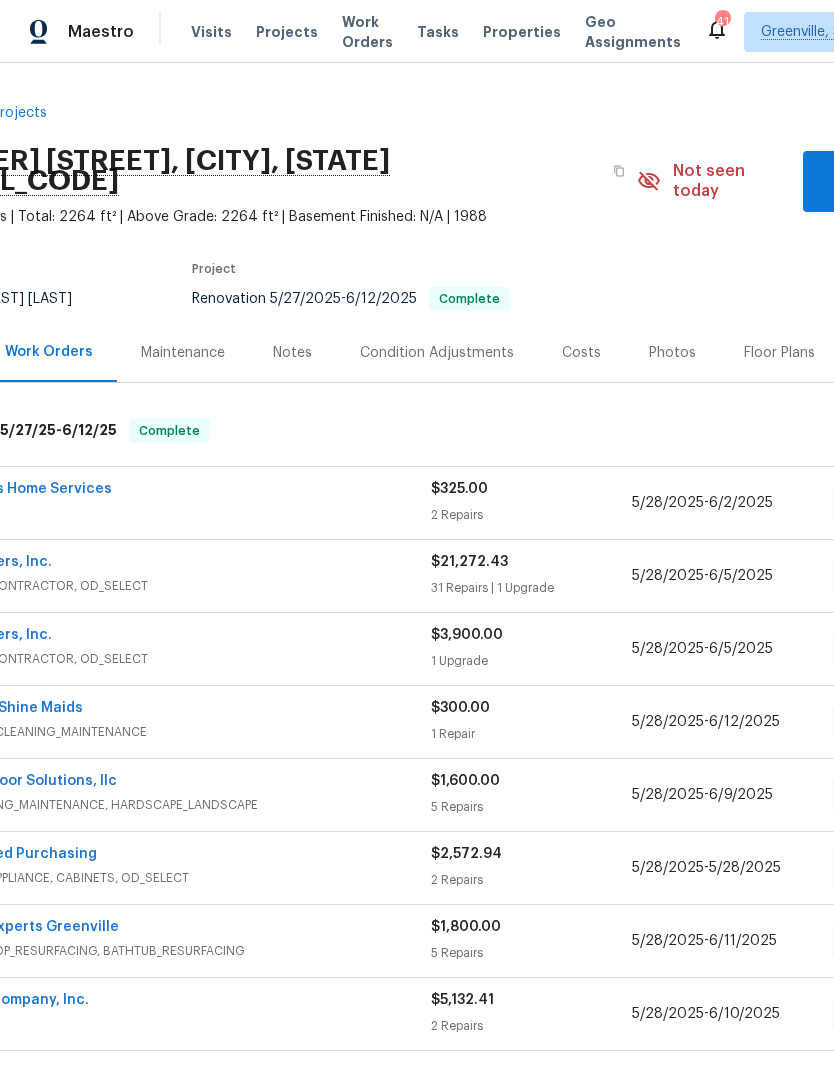 click on "First Class Home Services" at bounding box center [20, 489] 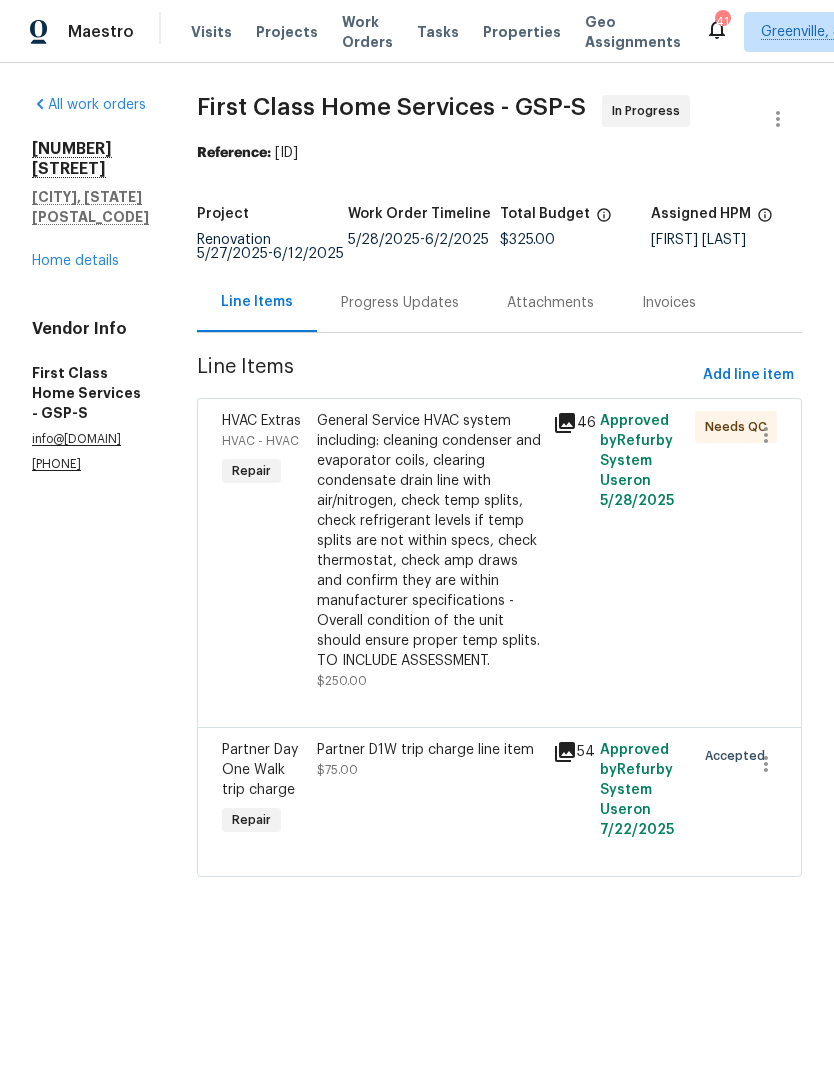 click on "Progress Updates" at bounding box center [400, 303] 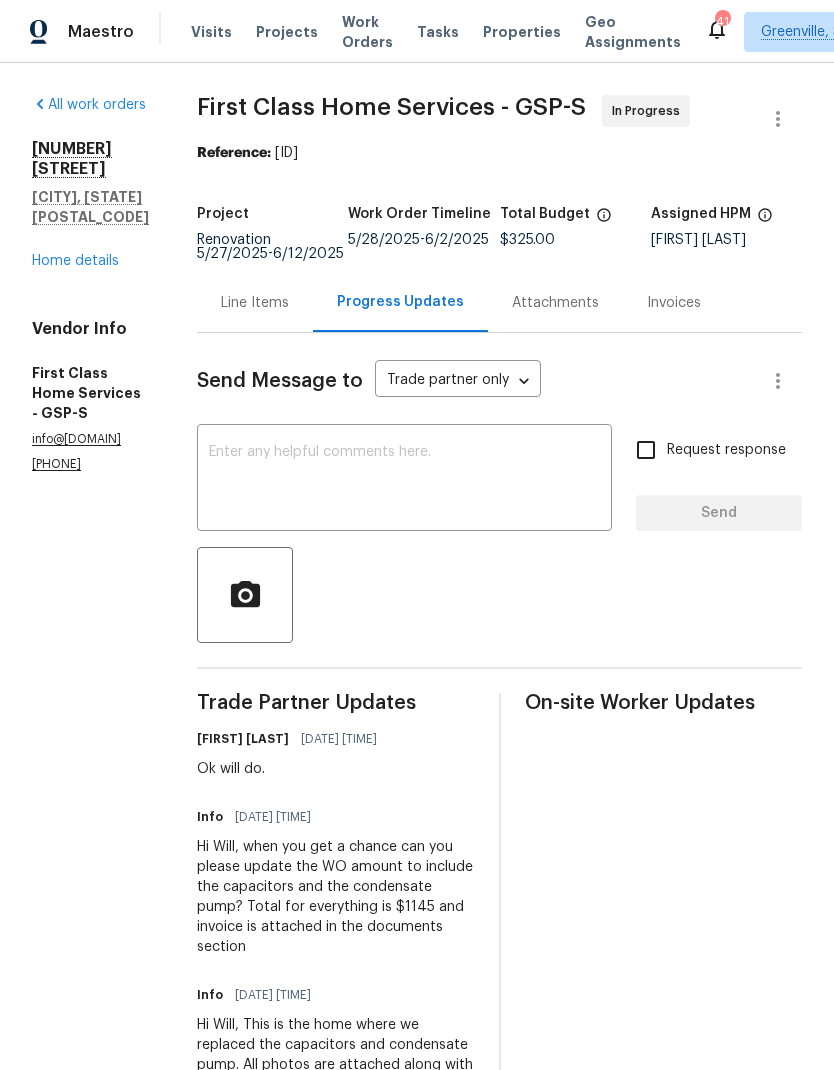 scroll, scrollTop: 0, scrollLeft: 0, axis: both 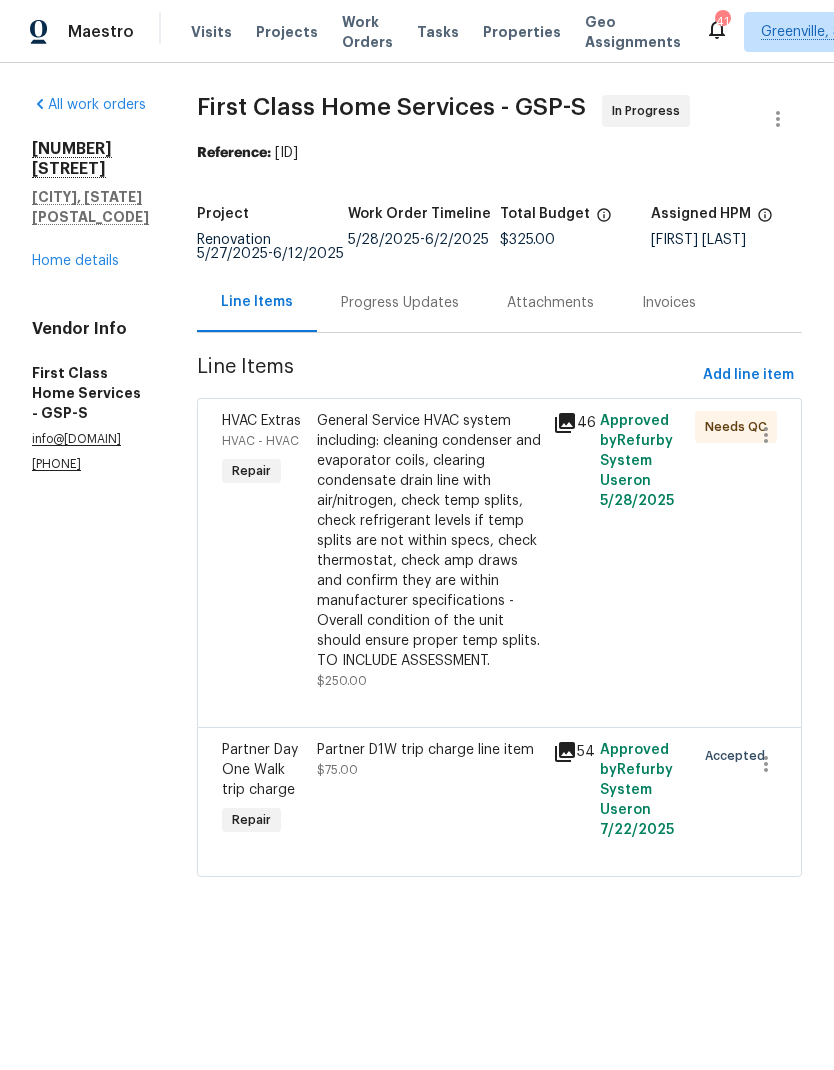 click on "General Service HVAC system including: cleaning condenser and evaporator coils, clearing condensate drain line with air/nitrogen, check temp splits, check refrigerant levels if temp splits are not within specs, check thermostat, check amp draws and confirm they are within manufacturer specifications - Overall condition of the unit should ensure proper temp splits. TO INCLUDE ASSESSMENT." at bounding box center (429, 541) 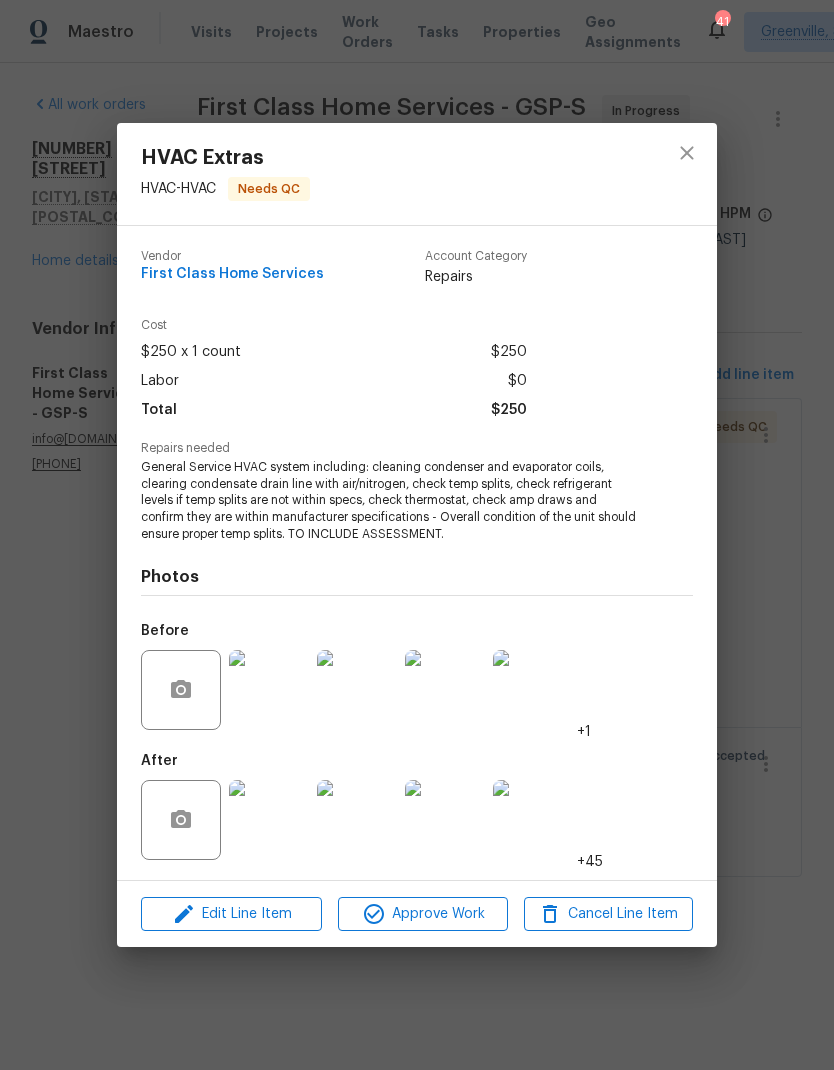 click on "HVAC Extras HVAC  -  HVAC Needs QC Vendor First Class Home Services Account Category Repairs Cost $250 x 1 count $250 Labor $0 Total $250 Repairs needed General Service HVAC system including: cleaning condenser and evaporator coils, clearing condensate drain line with air/nitrogen, check temp splits, check refrigerant levels if temp splits are not within specs, check thermostat, check amp draws and confirm they are within manufacturer specifications - Overall condition of the unit should ensure proper temp splits. TO INCLUDE ASSESSMENT. Photos Before  +1 After  +45  Edit Line Item  Approve Work  Cancel Line Item" at bounding box center (417, 535) 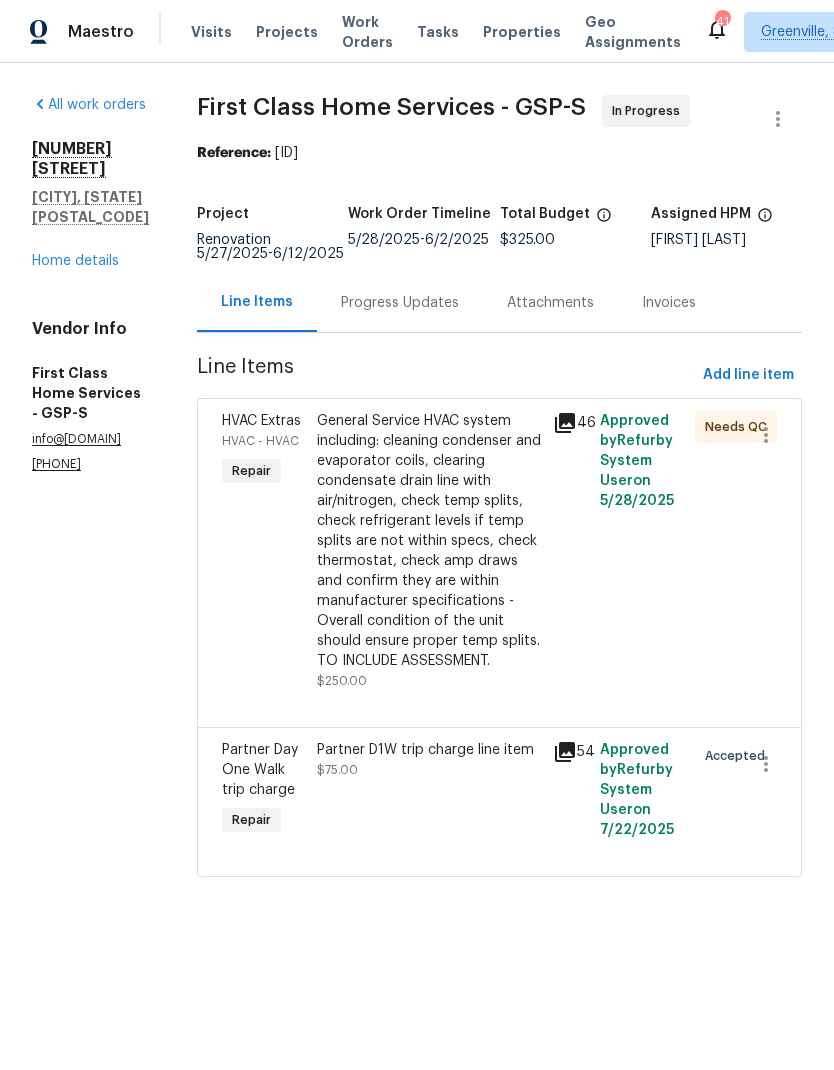 click on "General Service HVAC system including: cleaning condenser and evaporator coils, clearing condensate drain line with air/nitrogen, check temp splits, check refrigerant levels if temp splits are not within specs, check thermostat, check amp draws and confirm they are within manufacturer specifications - Overall condition of the unit should ensure proper temp splits. TO INCLUDE ASSESSMENT." at bounding box center [429, 541] 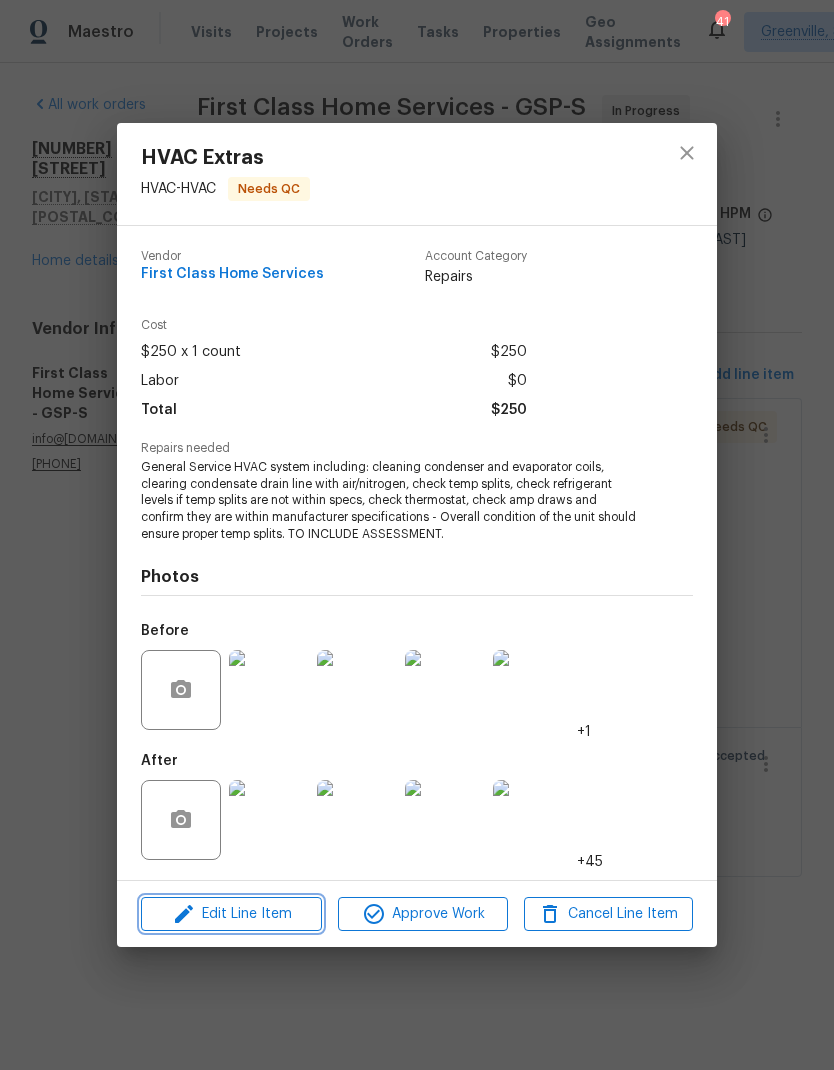 click on "Edit Line Item" at bounding box center [231, 914] 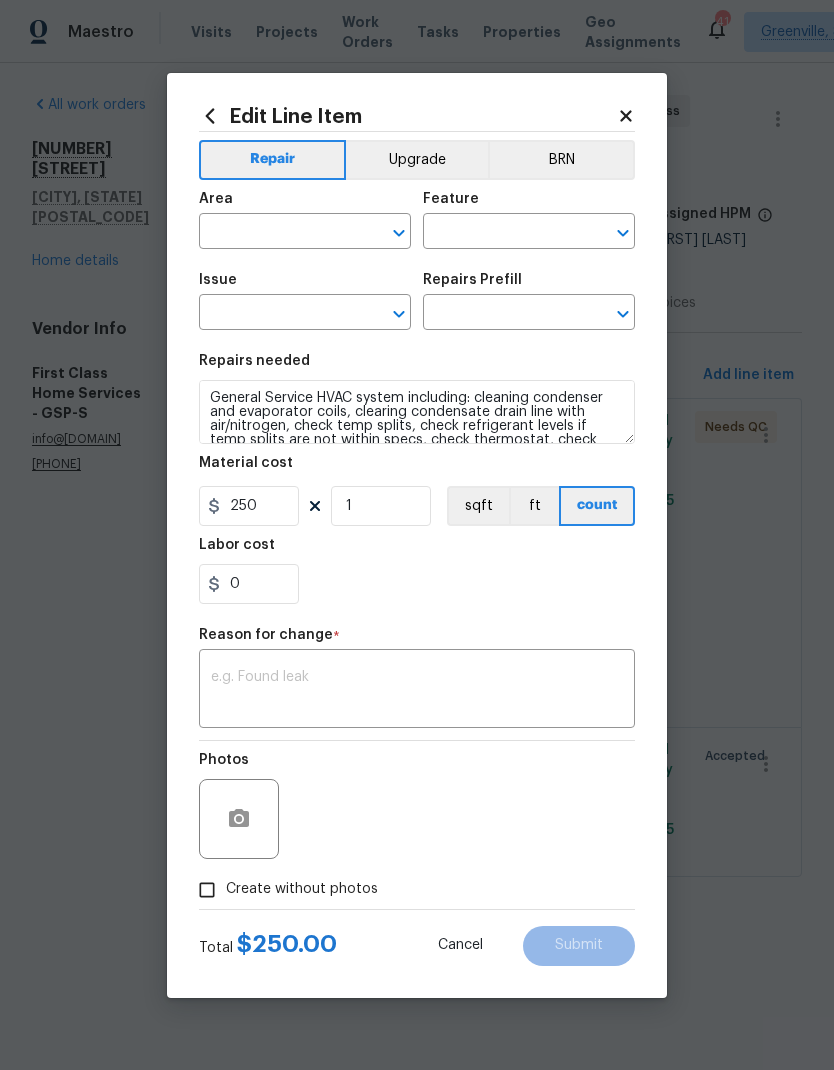 type on "HVAC" 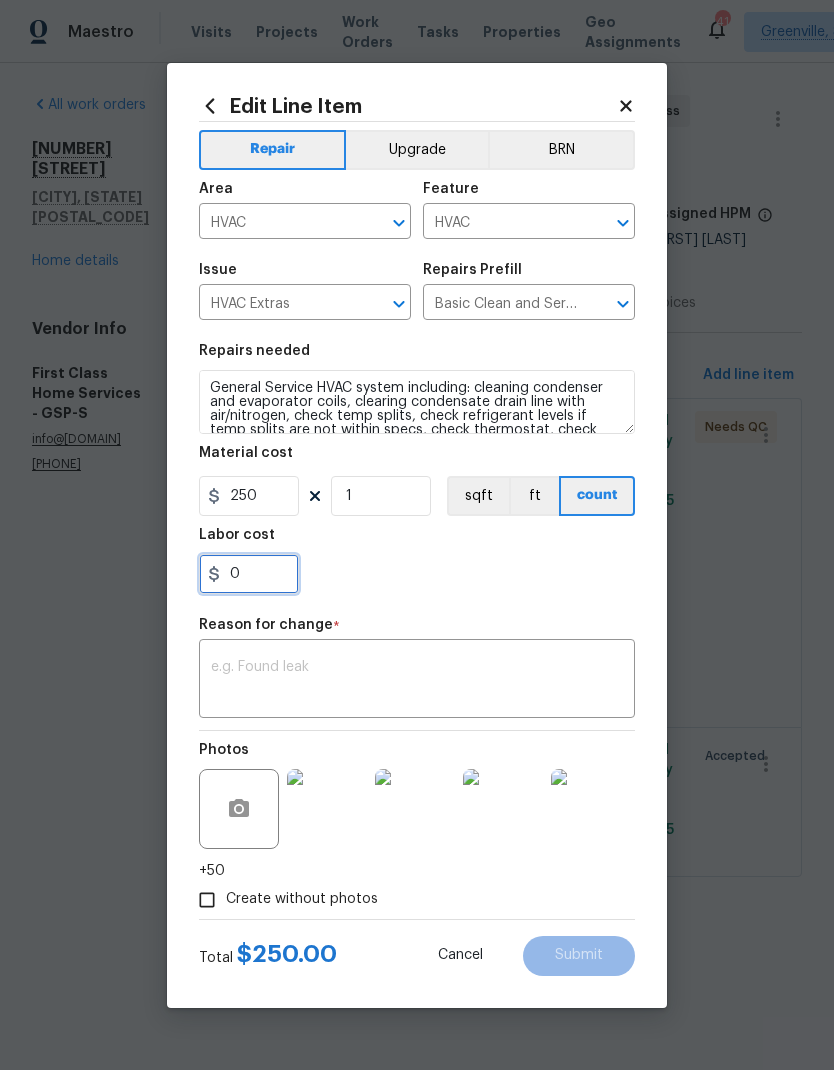 click on "0" at bounding box center (249, 574) 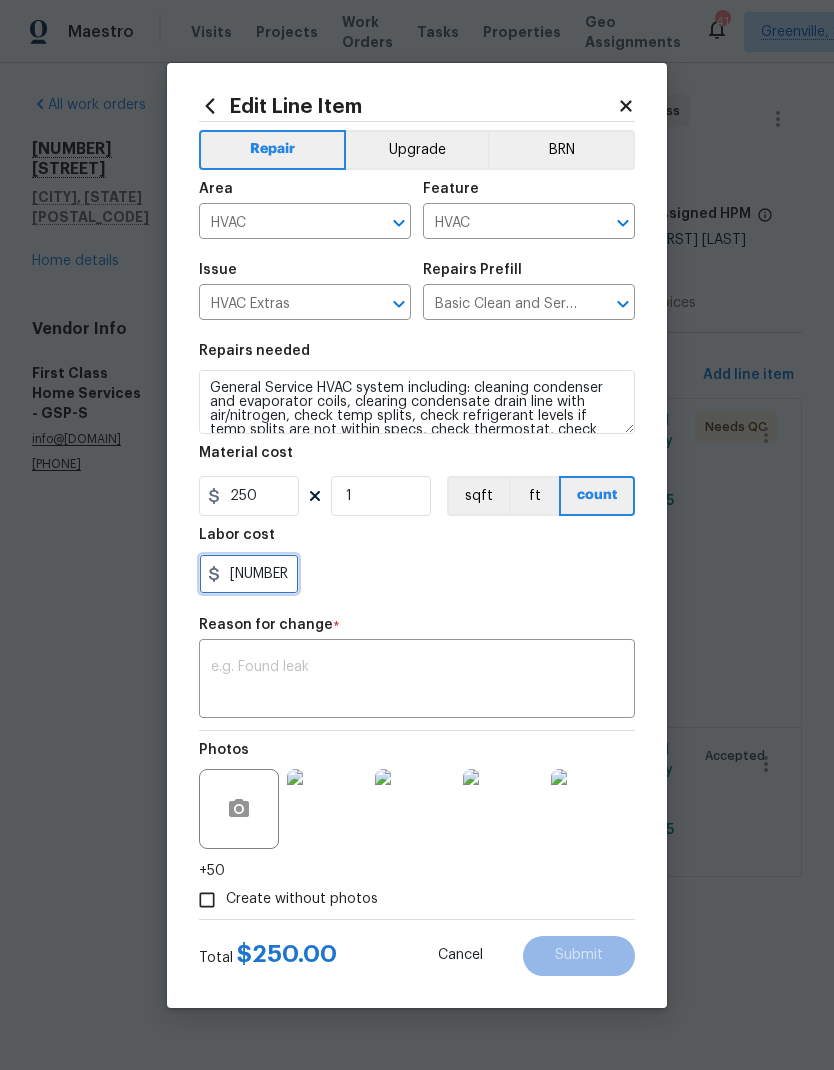 type on "[NUMBER]" 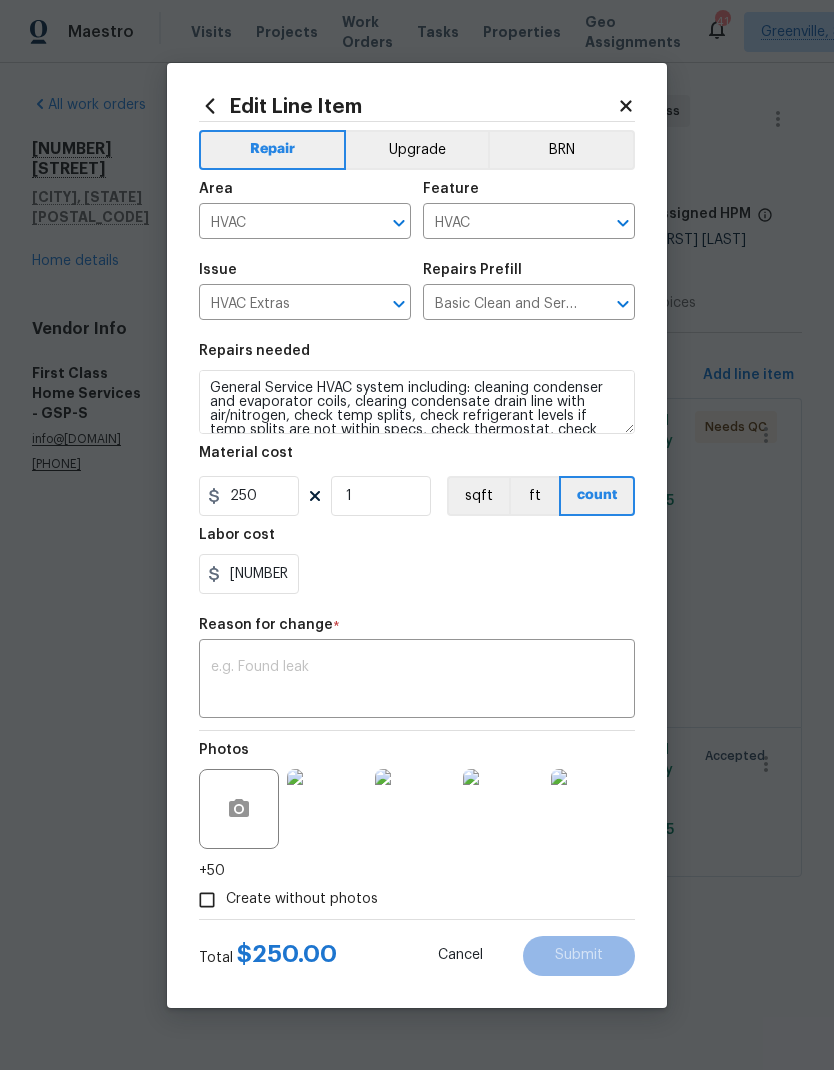 click on "[NUMBER]" at bounding box center (417, 574) 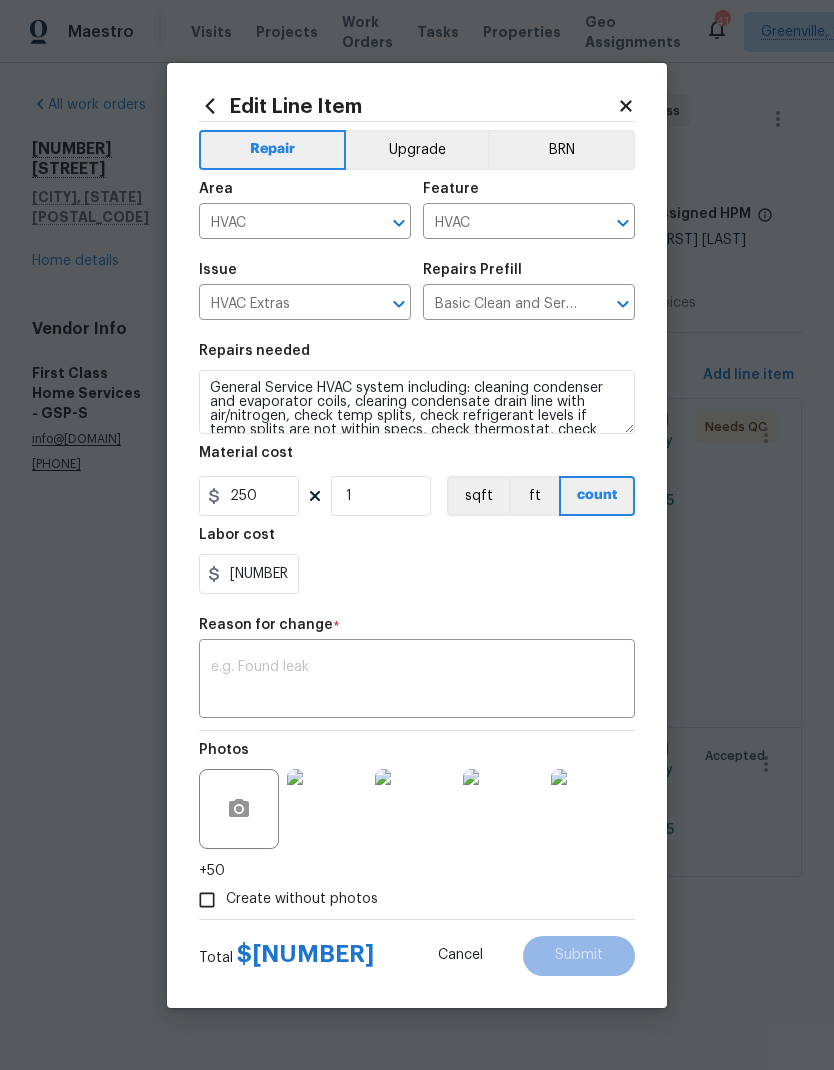 click at bounding box center [417, 681] 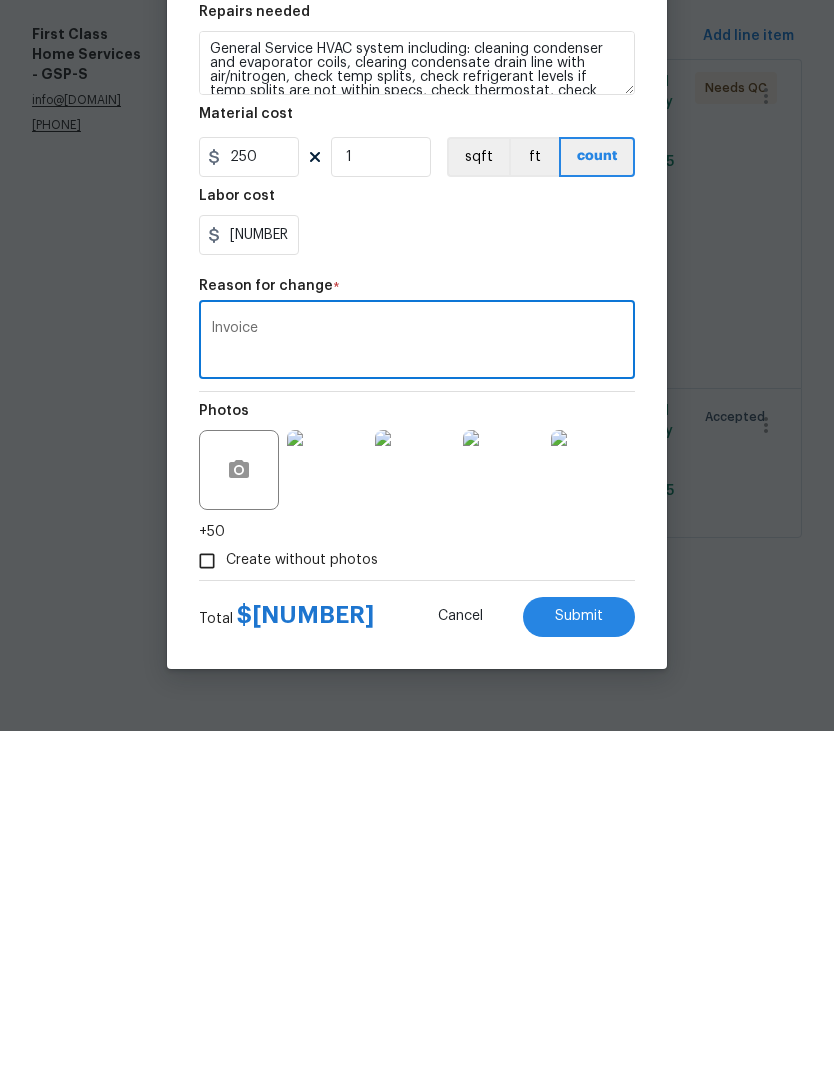 type on "Invoice" 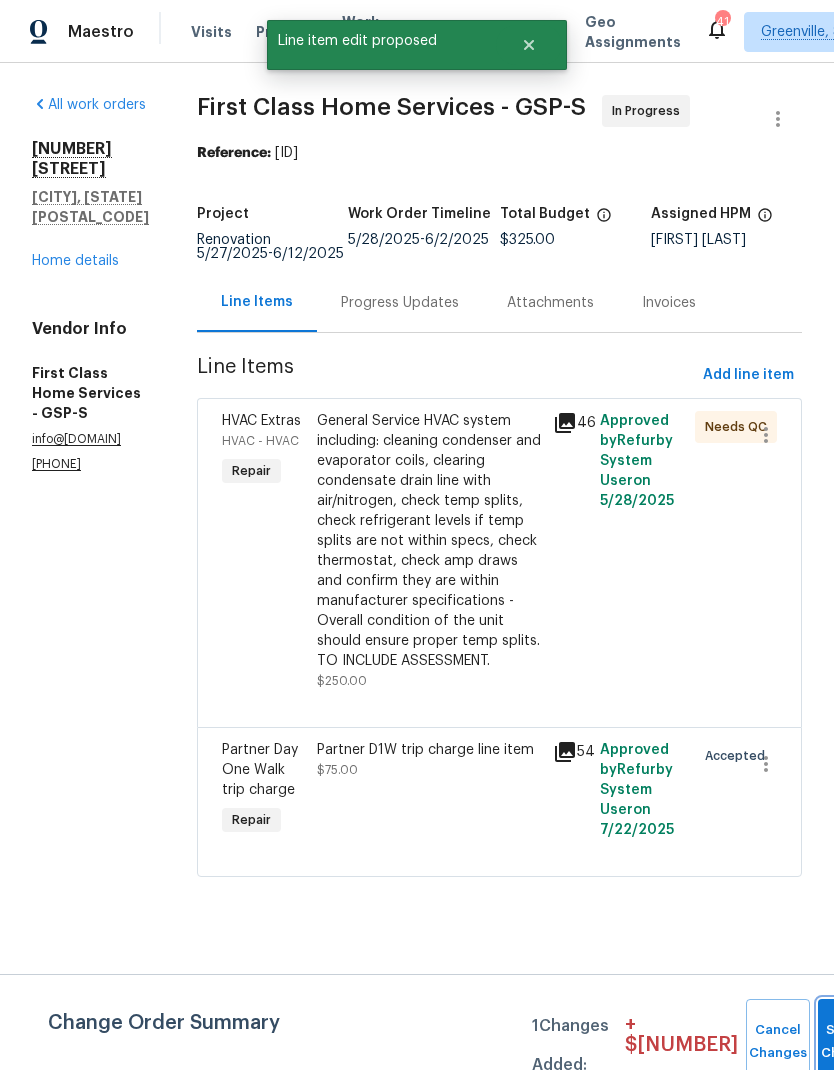 click on "Submit Changes" at bounding box center (850, 1042) 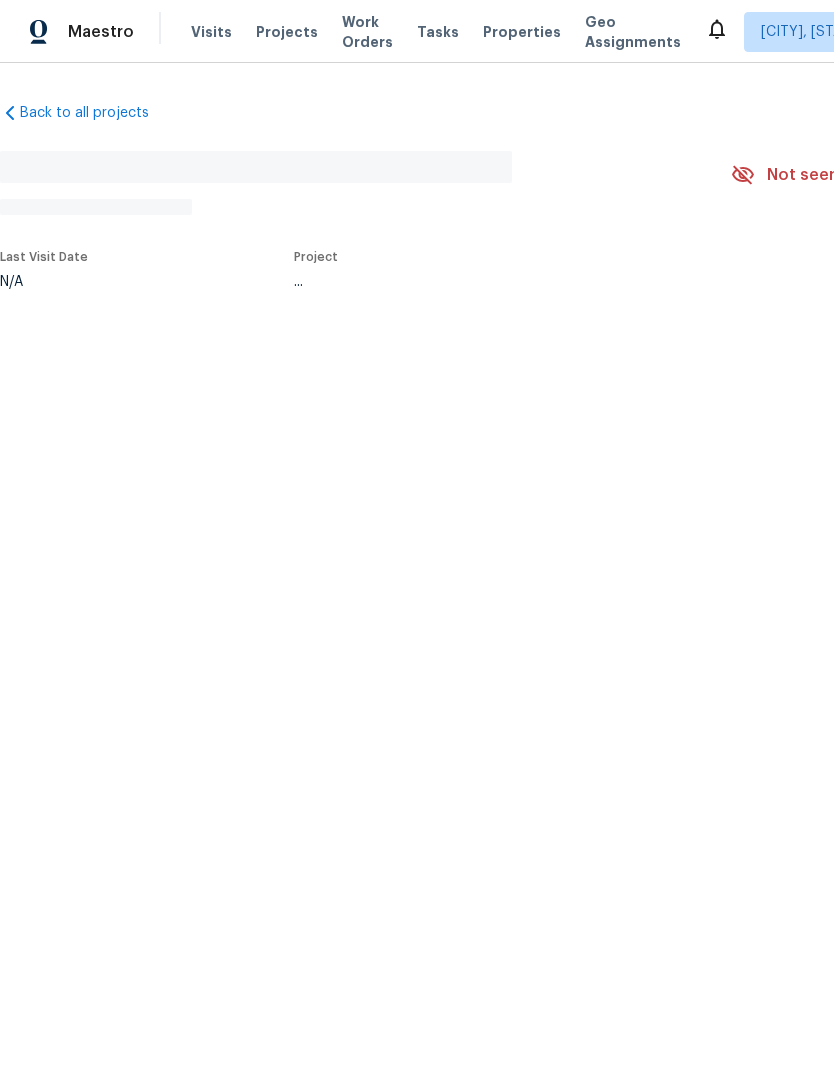scroll, scrollTop: 0, scrollLeft: 0, axis: both 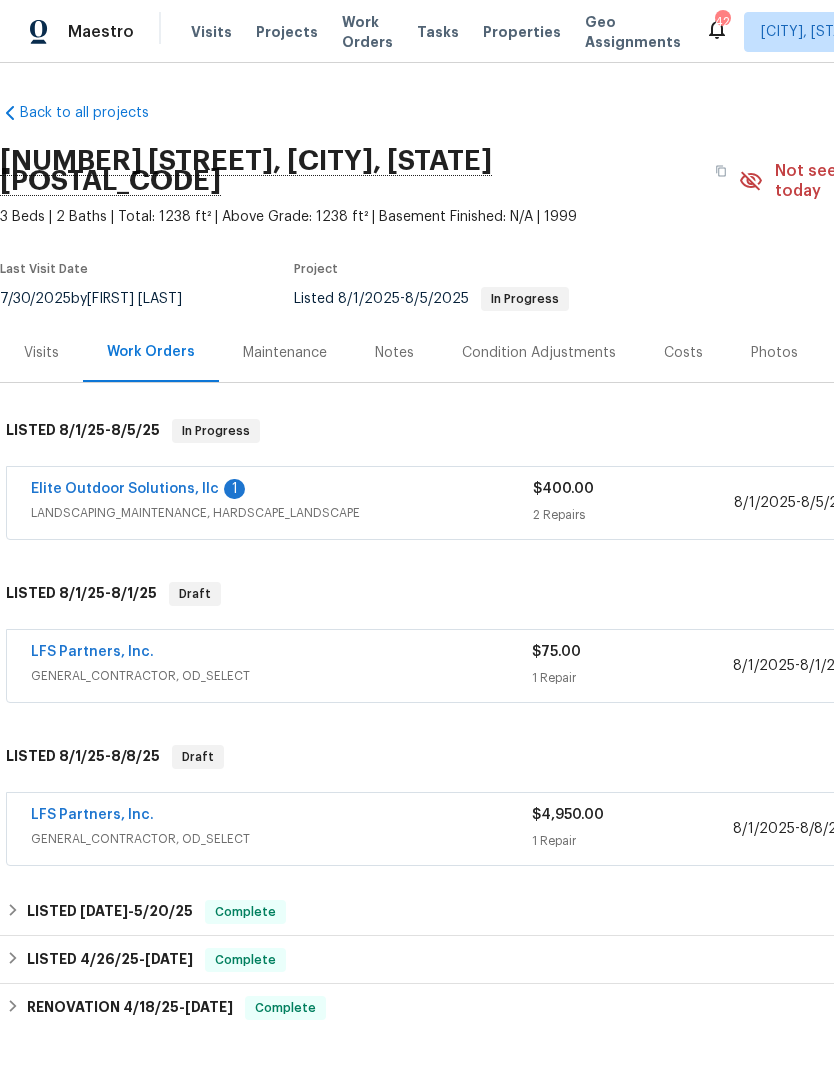 click on "Elite Outdoor Solutions, llc" at bounding box center [125, 489] 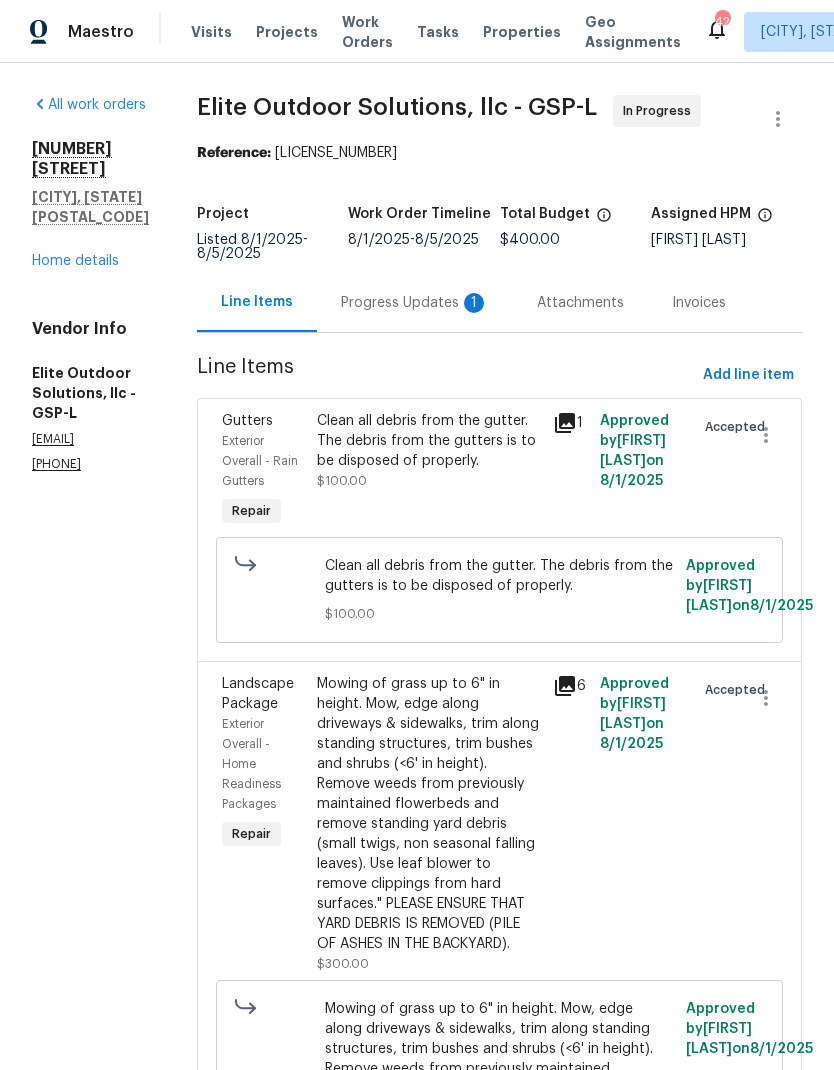 click on "Progress Updates 1" at bounding box center (415, 302) 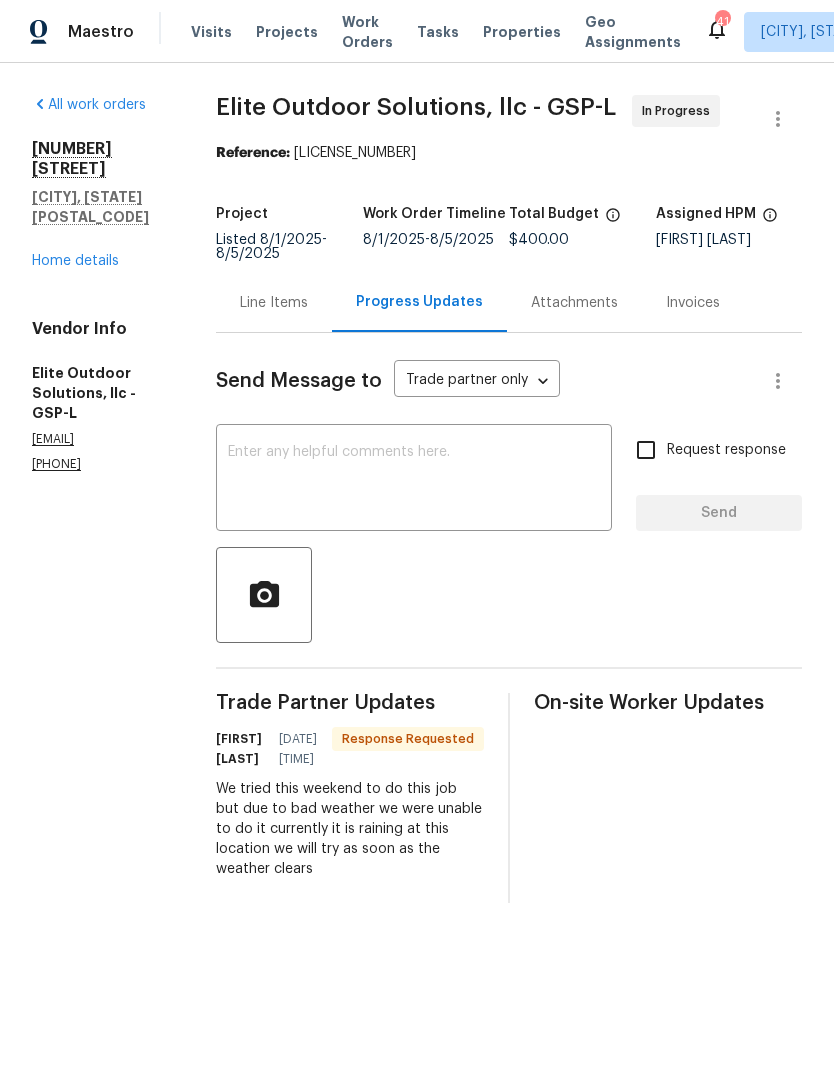 click at bounding box center [414, 480] 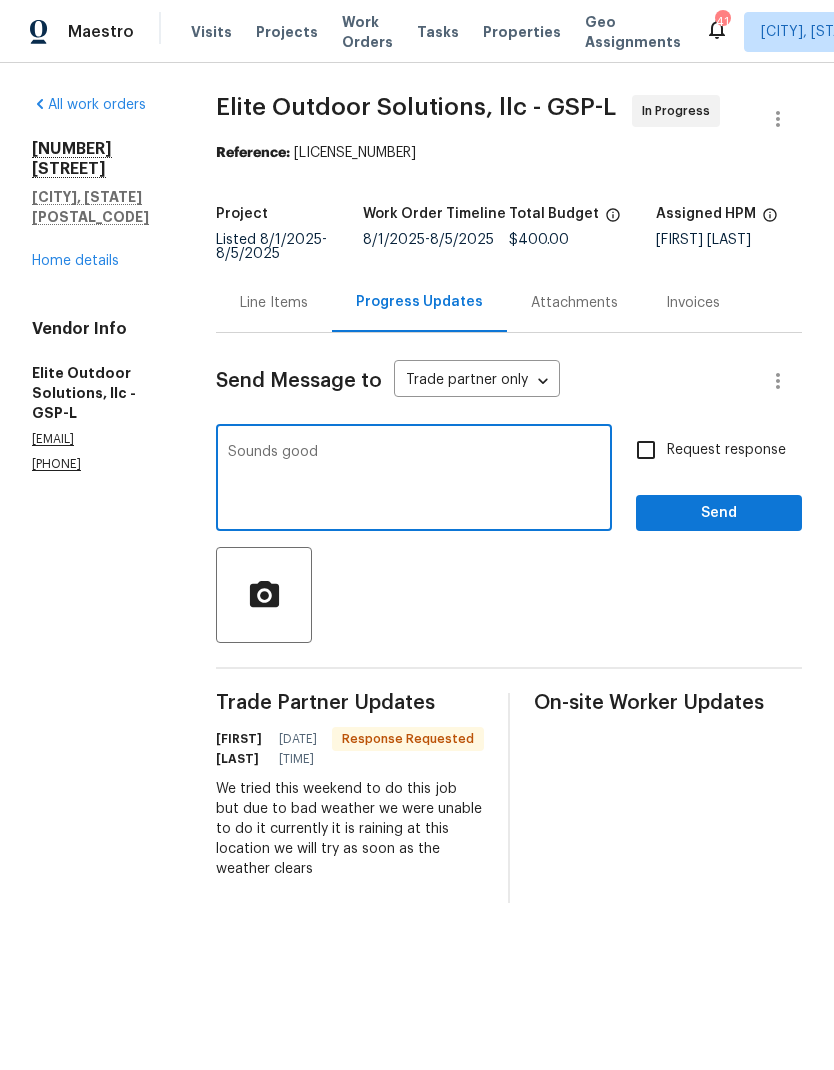 type on "Sounds good" 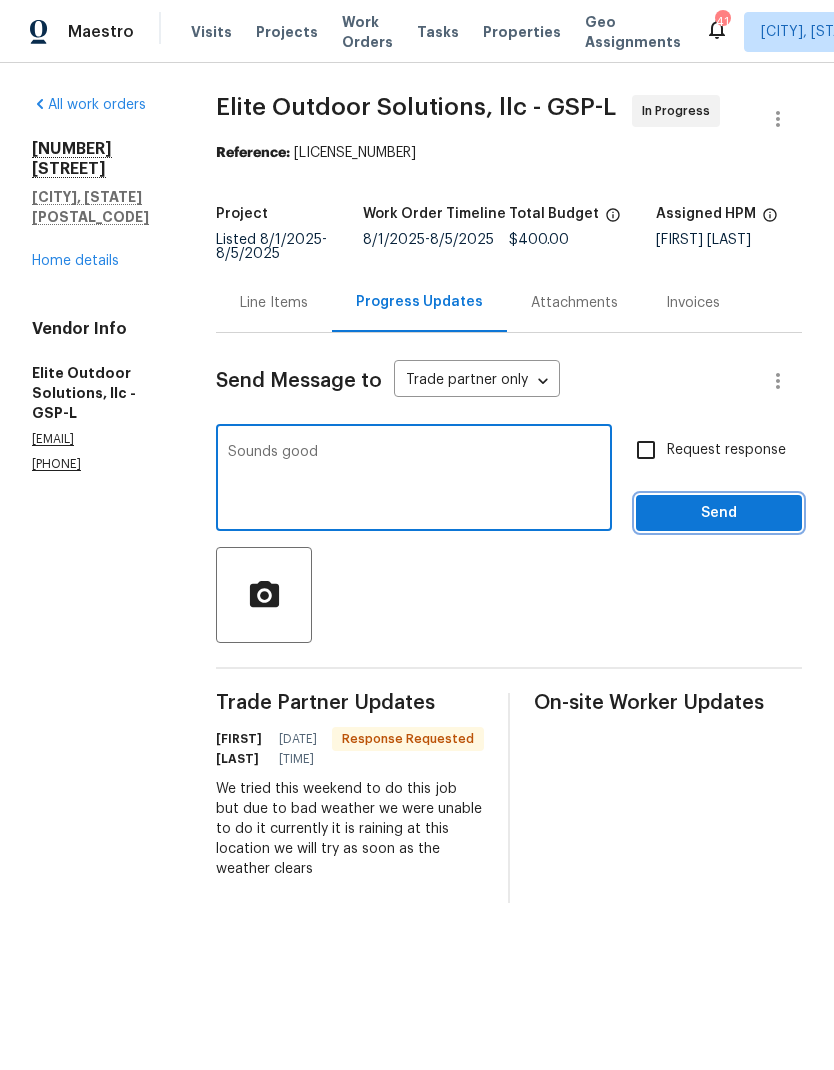 click on "Send" at bounding box center [719, 513] 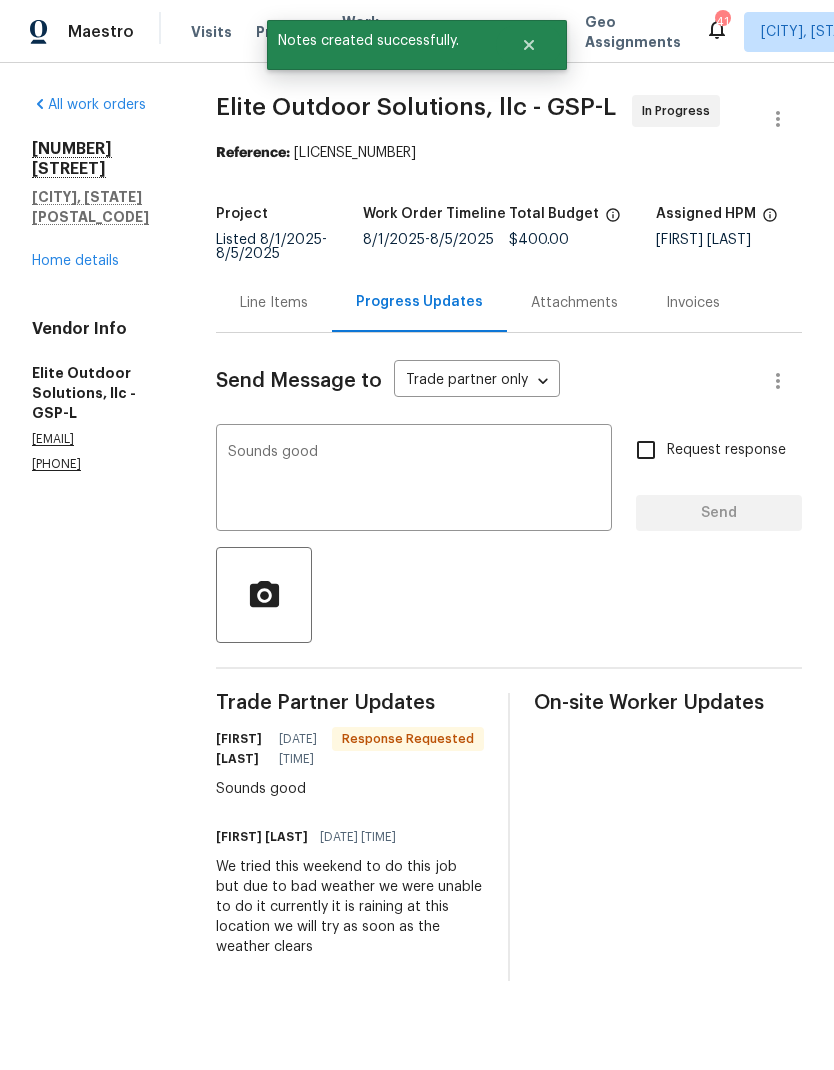 type 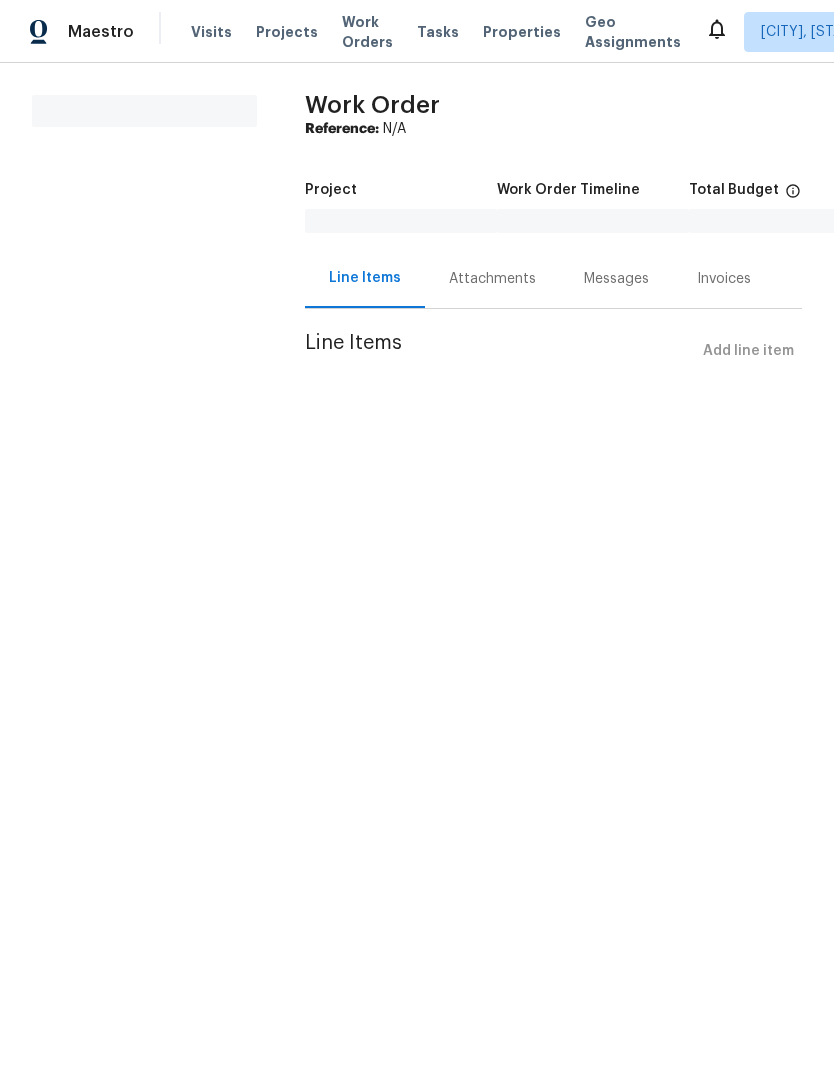 scroll, scrollTop: 0, scrollLeft: 0, axis: both 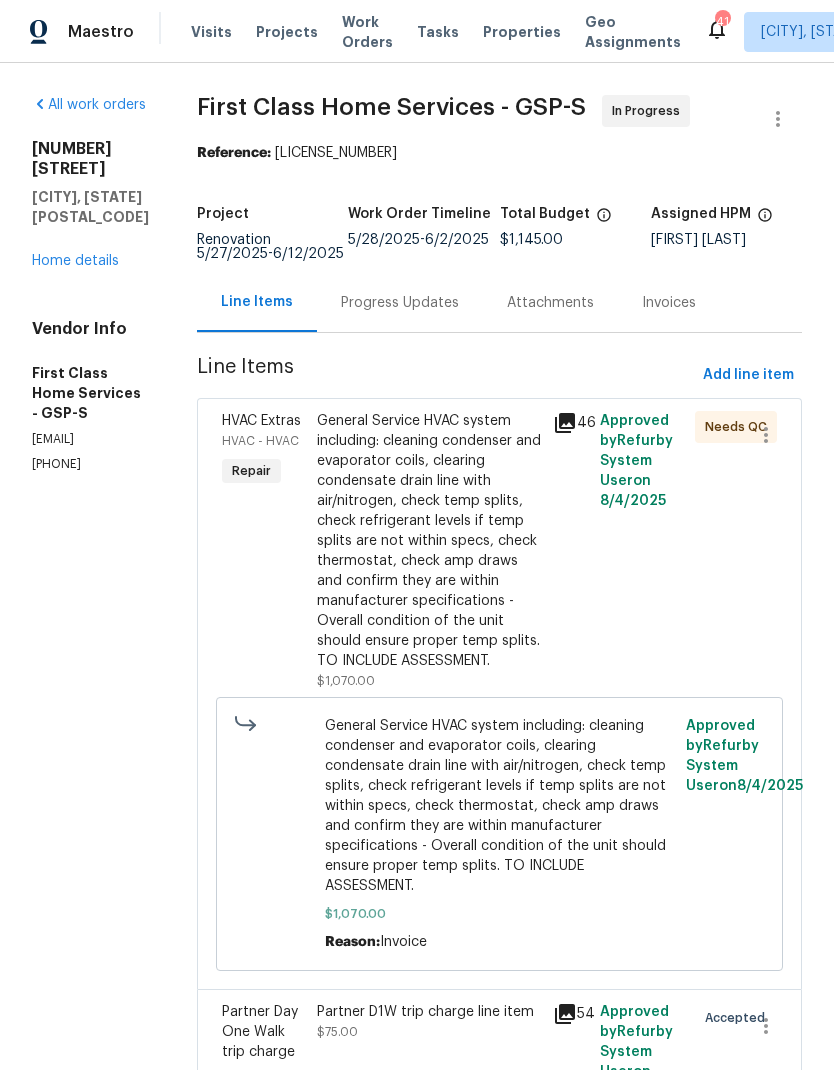 click on "General Service HVAC system including: cleaning condenser and evaporator coils, clearing condensate drain line with air/nitrogen, check temp splits, check refrigerant levels if temp splits are not within specs, check thermostat, check amp draws and confirm they are within manufacturer specifications - Overall condition of the unit should ensure proper temp splits. TO INCLUDE ASSESSMENT." at bounding box center [429, 541] 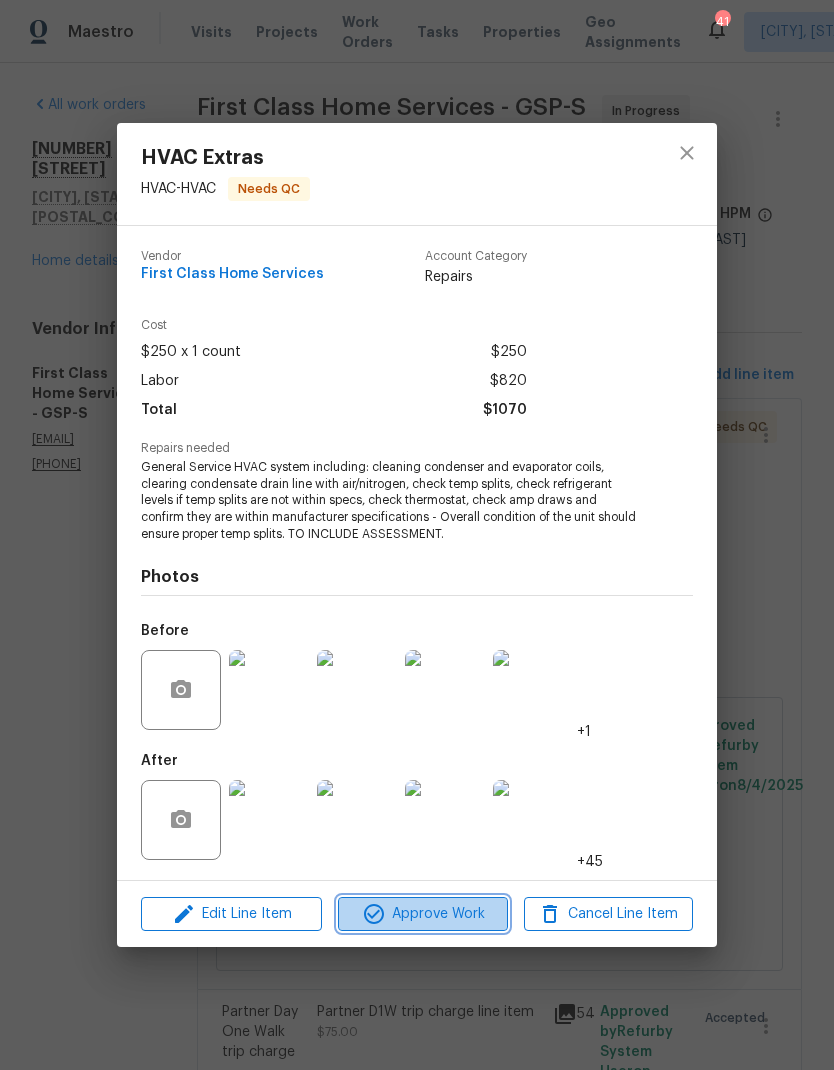 click on "Approve Work" at bounding box center [422, 914] 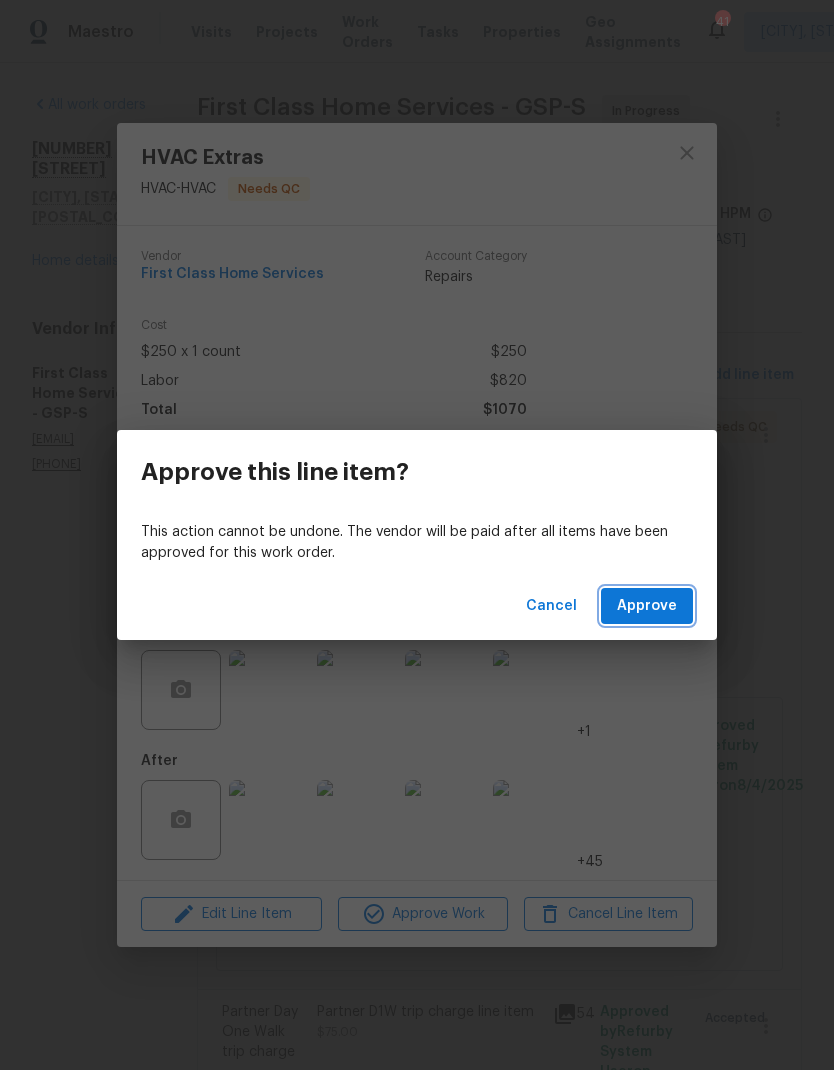 click on "Approve" at bounding box center (647, 606) 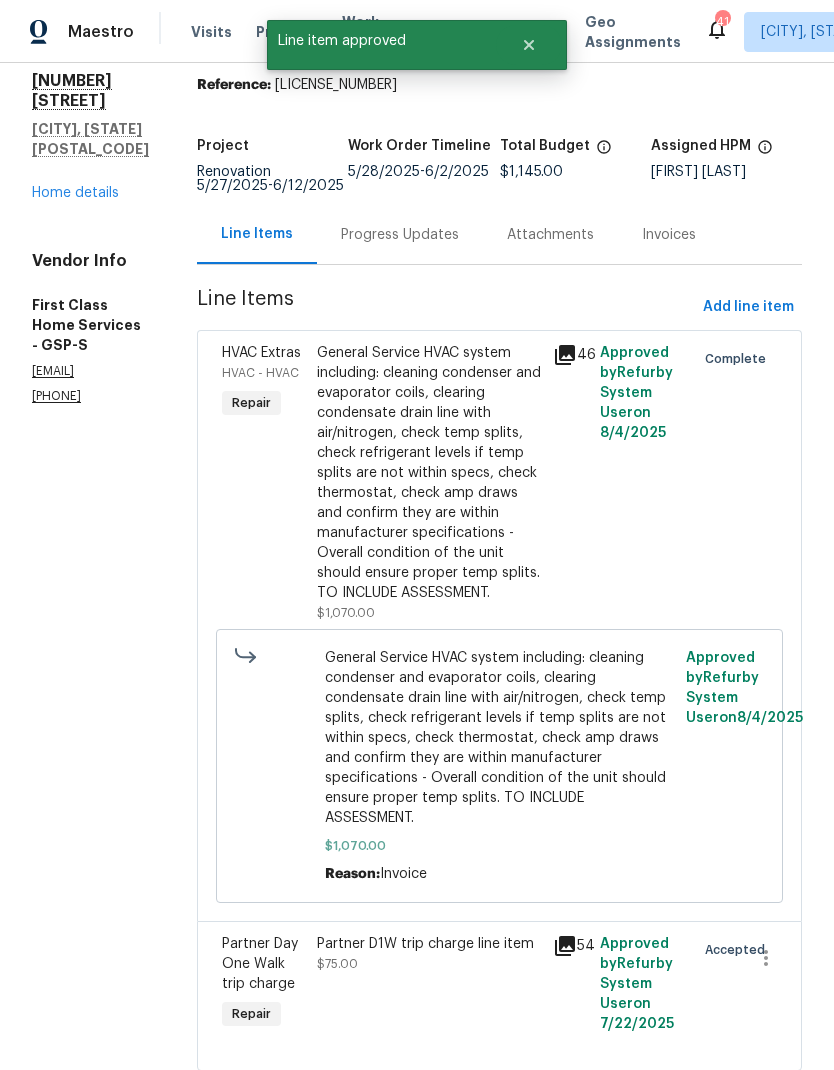 scroll, scrollTop: 67, scrollLeft: 0, axis: vertical 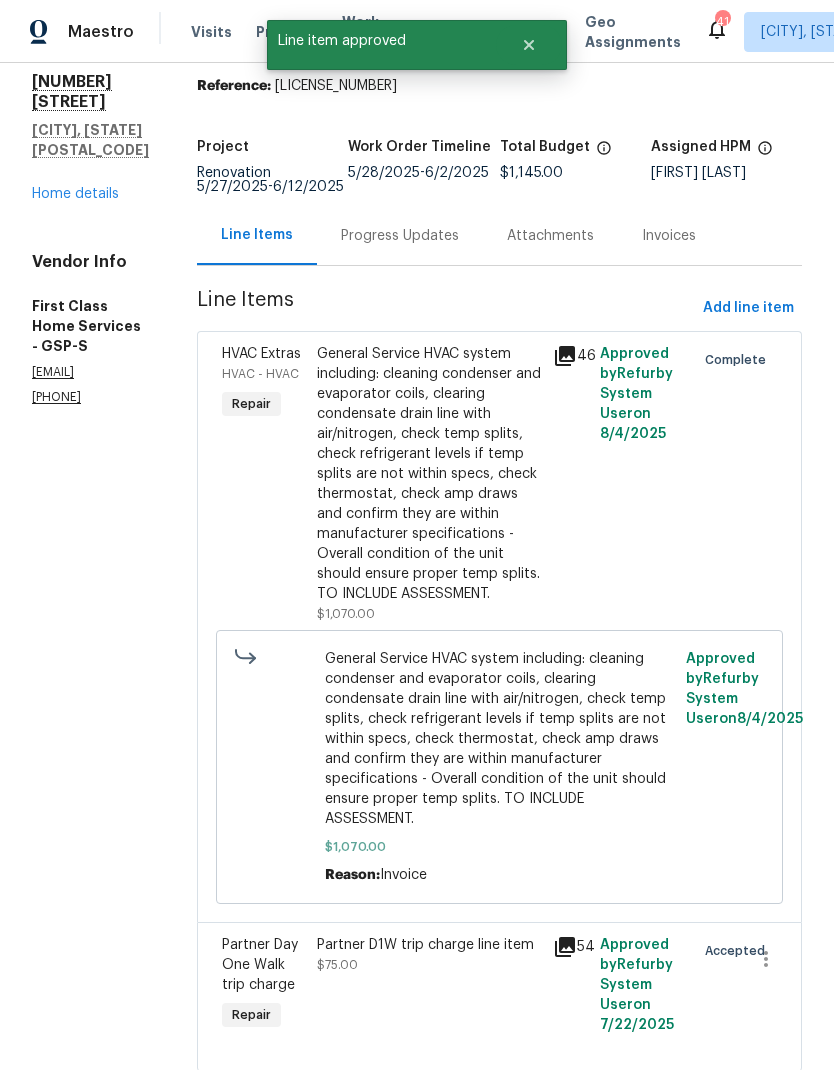 click on "Partner D1W trip charge line item $75.00" at bounding box center (429, 985) 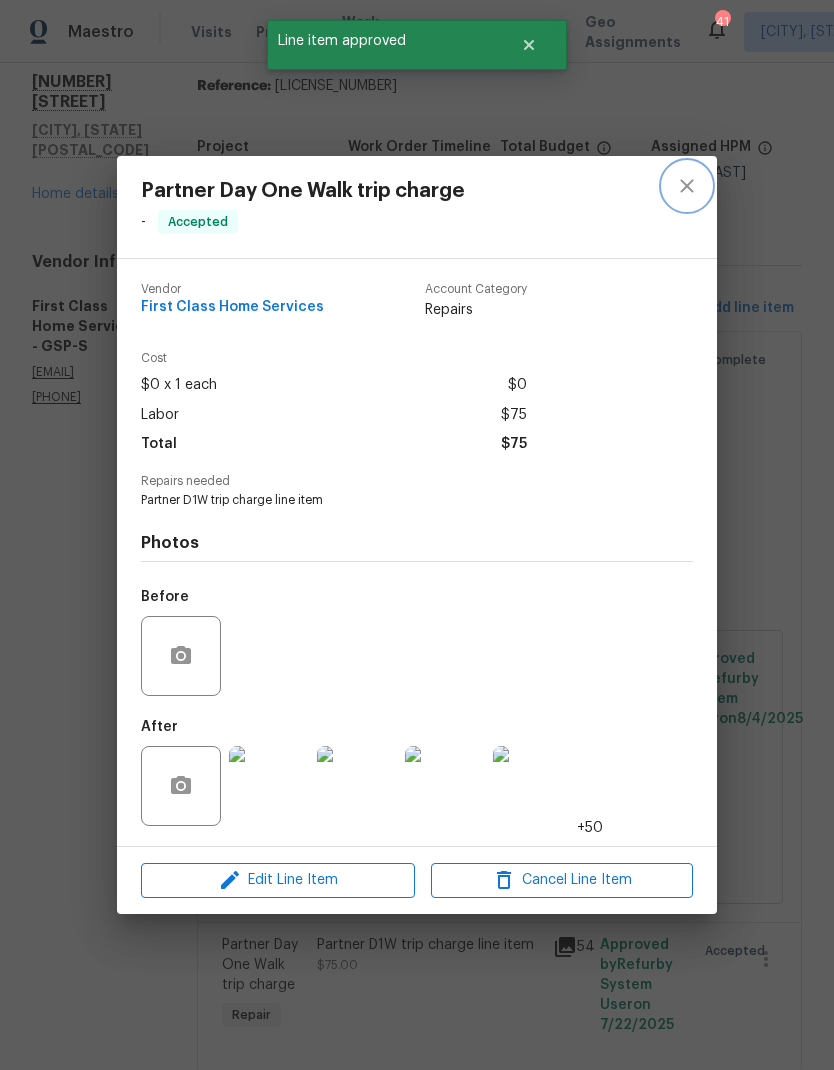 click at bounding box center [687, 186] 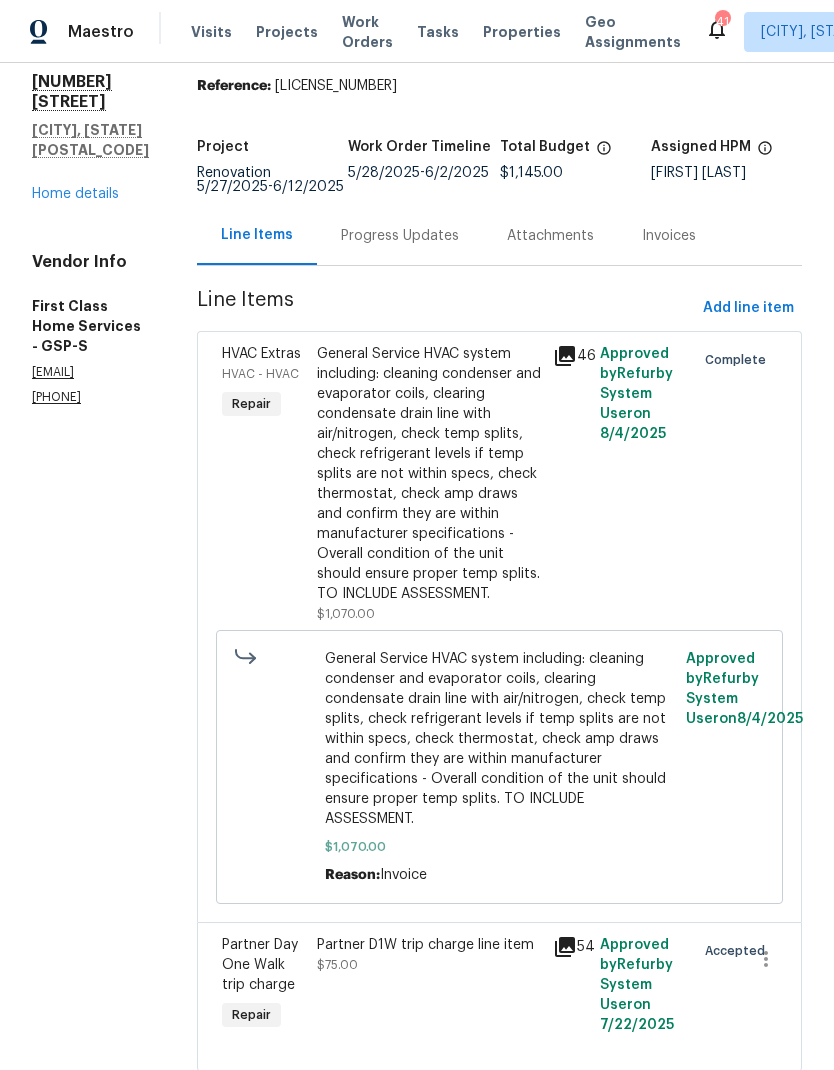 scroll, scrollTop: 80, scrollLeft: 0, axis: vertical 